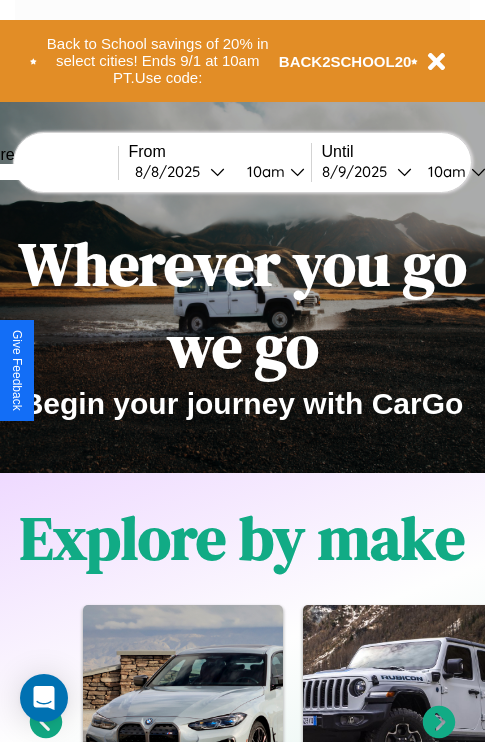 scroll, scrollTop: 757, scrollLeft: 0, axis: vertical 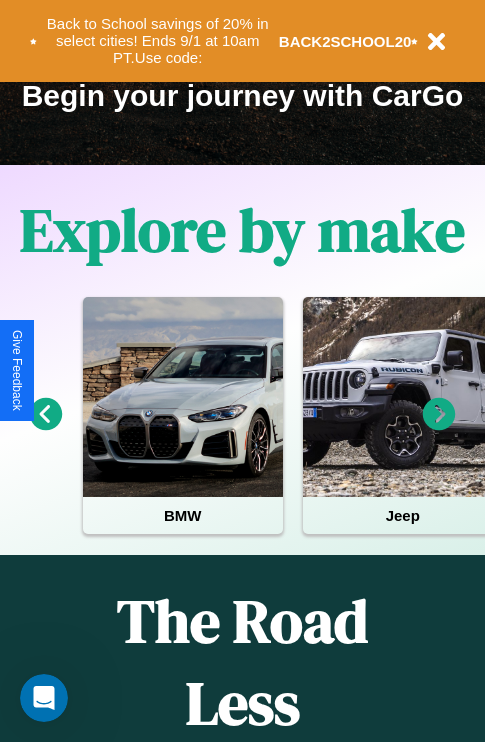 click 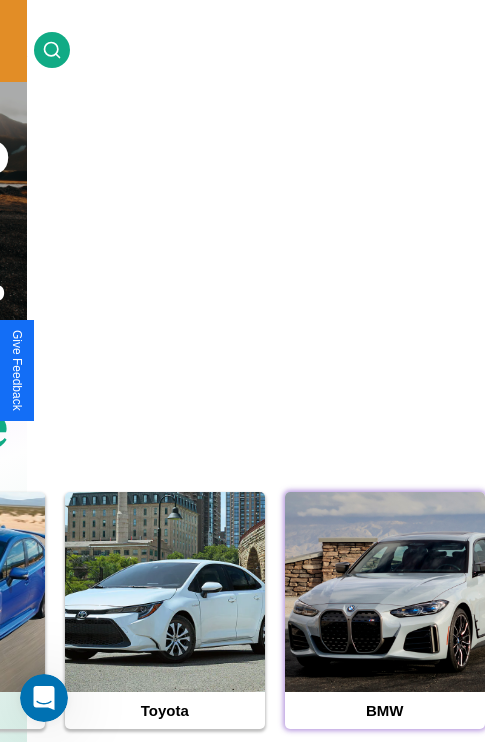 click at bounding box center (385, 592) 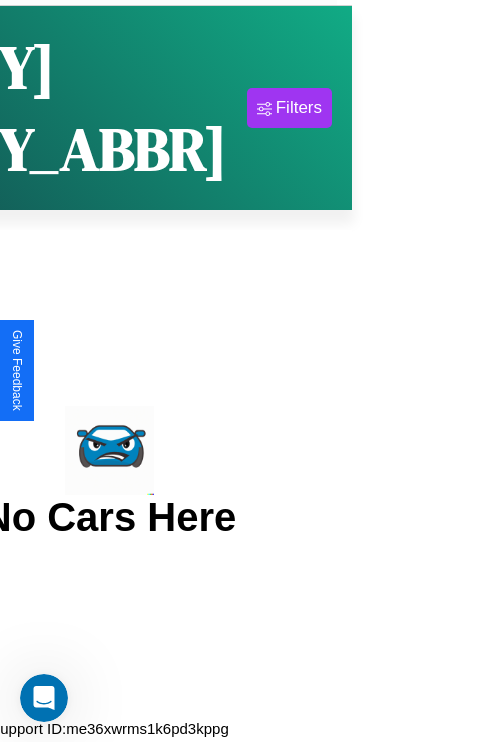 scroll, scrollTop: 0, scrollLeft: 0, axis: both 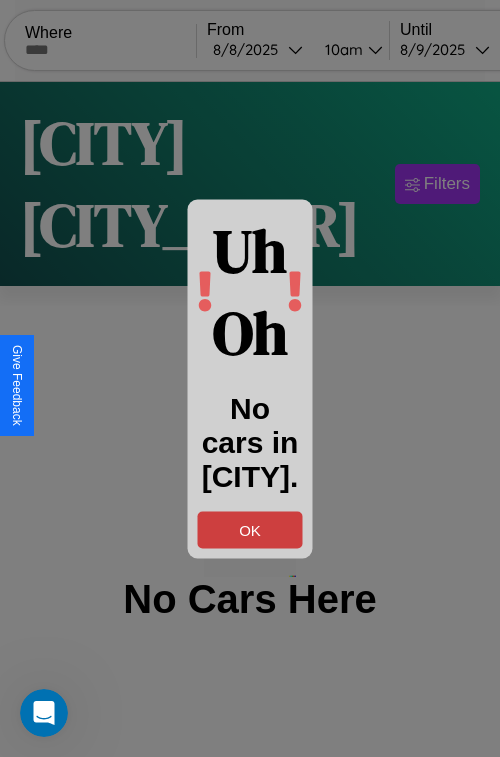click on "OK" at bounding box center (250, 529) 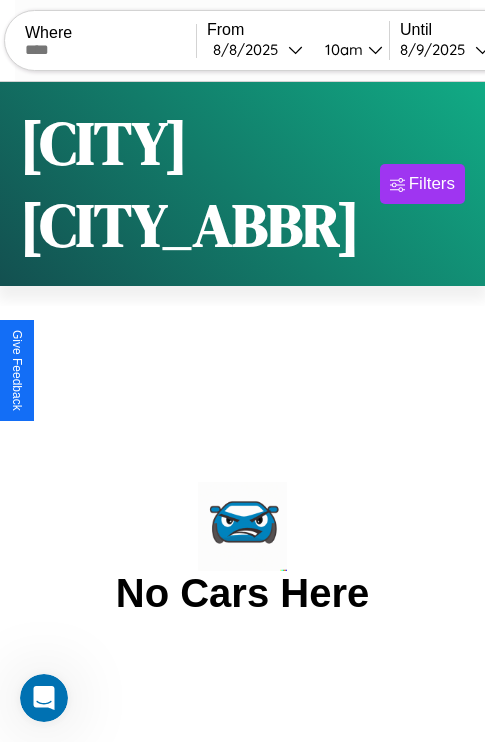 click at bounding box center (110, 50) 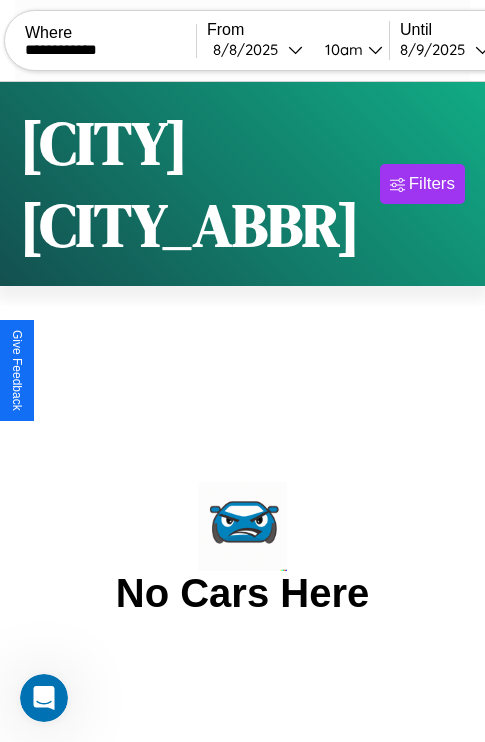 type on "**********" 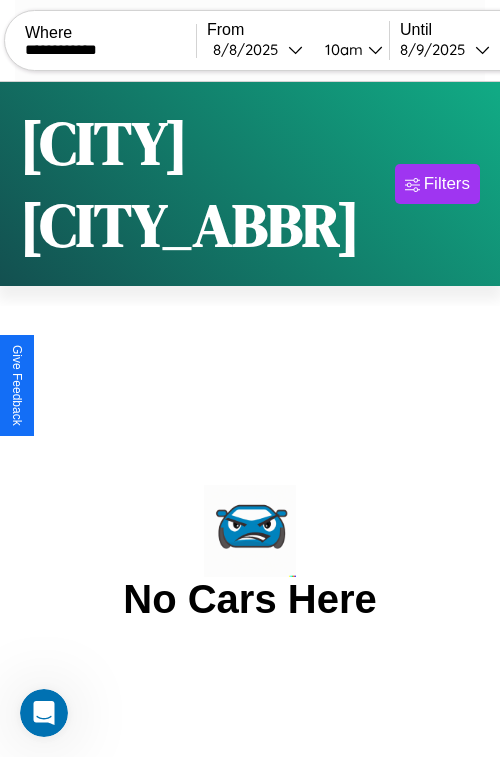 select on "*" 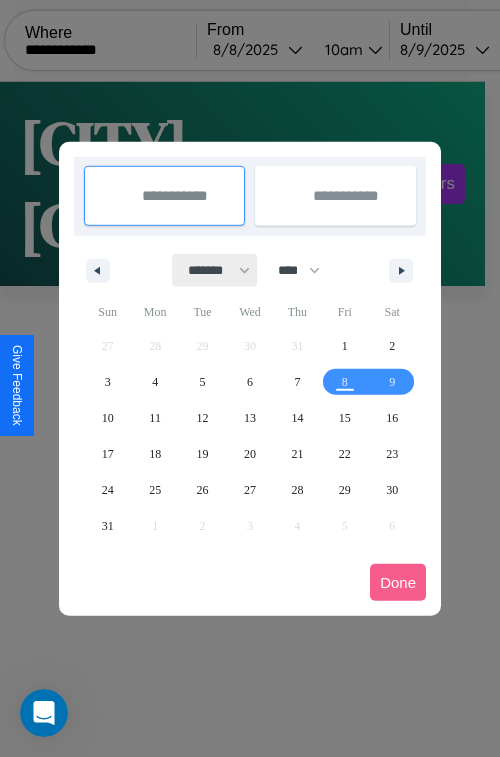 click on "******* ******** ***** ***** *** **** **** ****** ********* ******* ******** ********" at bounding box center (215, 270) 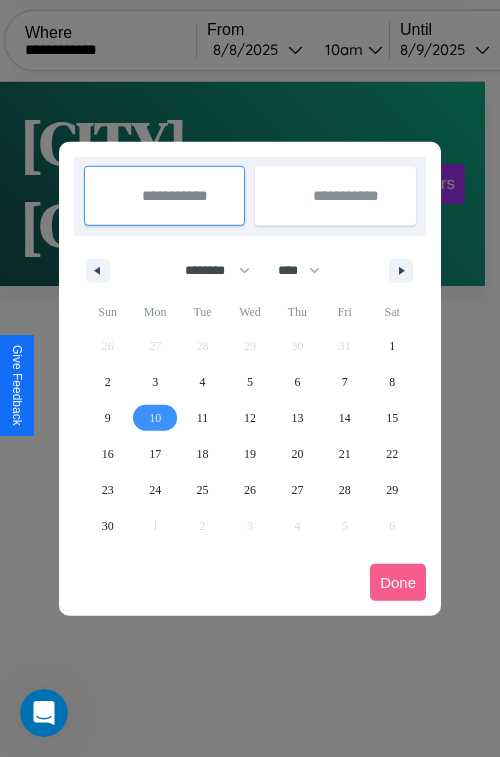 click on "10" at bounding box center [155, 418] 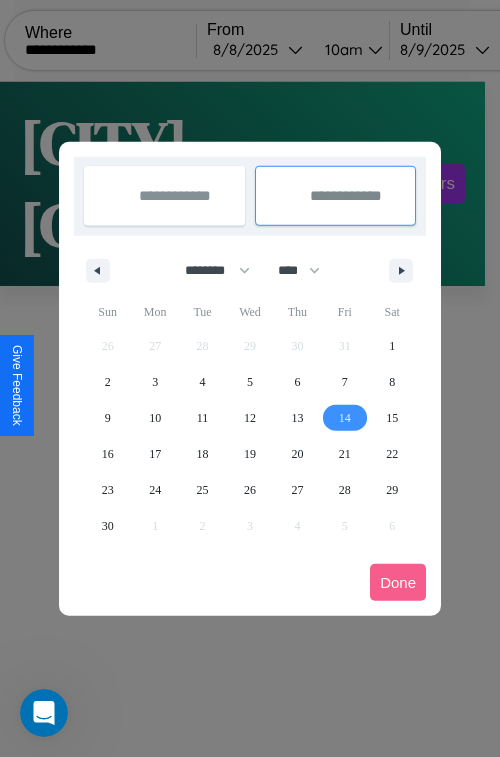 click on "14" at bounding box center (345, 418) 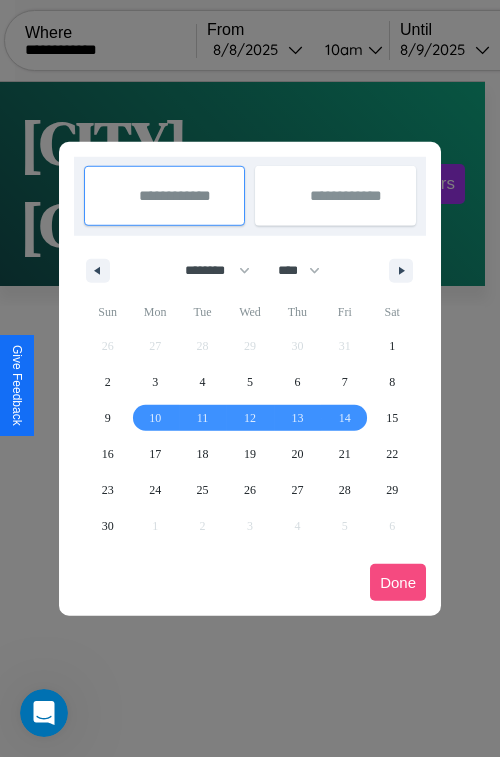 click on "Done" at bounding box center (398, 582) 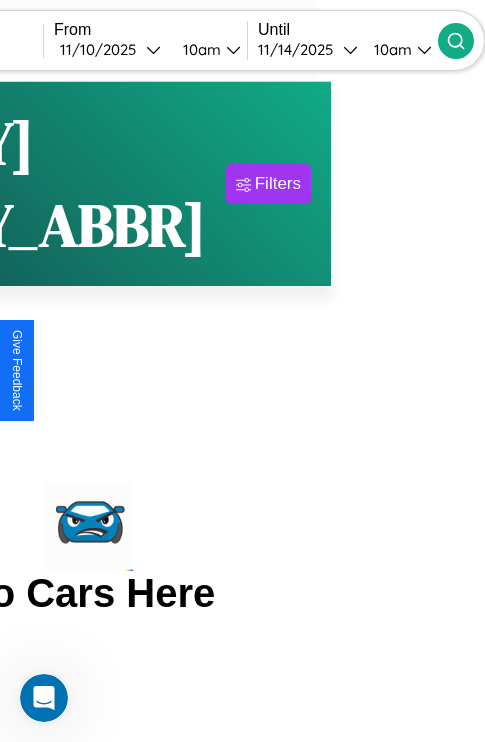 click 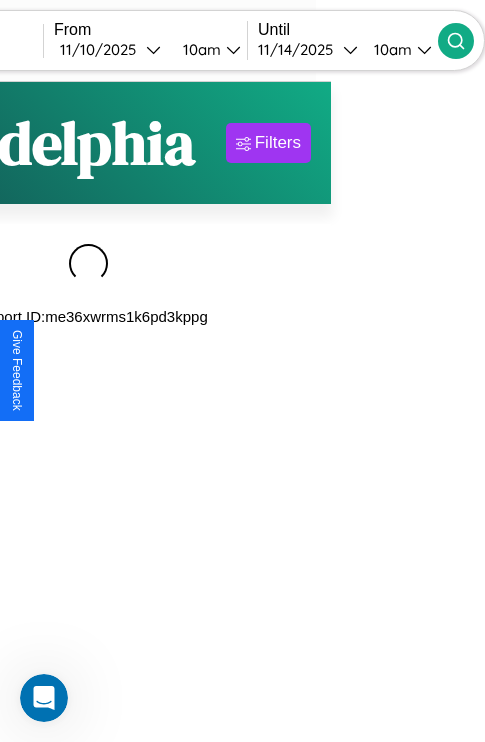 scroll, scrollTop: 0, scrollLeft: 188, axis: horizontal 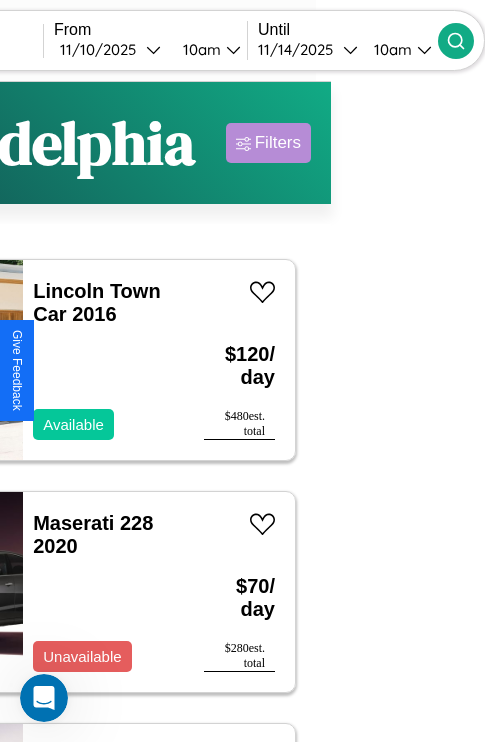 click on "Filters" at bounding box center [278, 143] 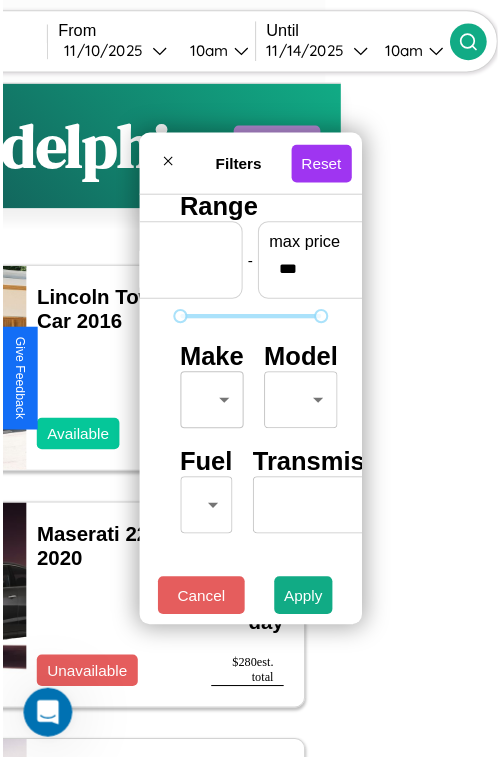 scroll, scrollTop: 59, scrollLeft: 0, axis: vertical 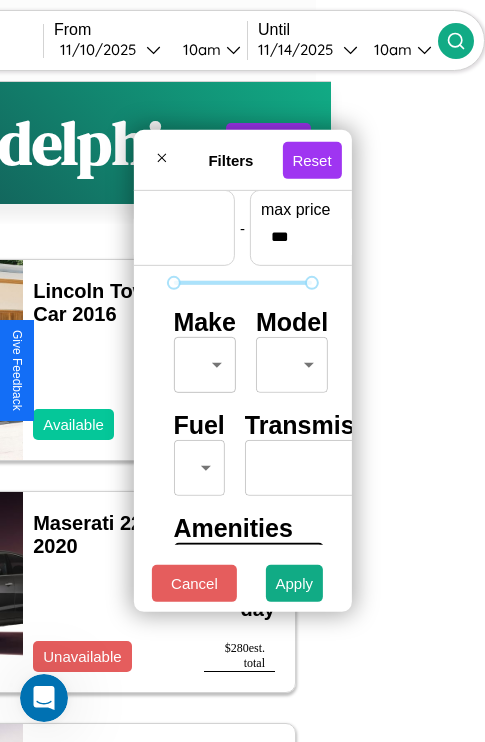 click on "**********" at bounding box center (88, 412) 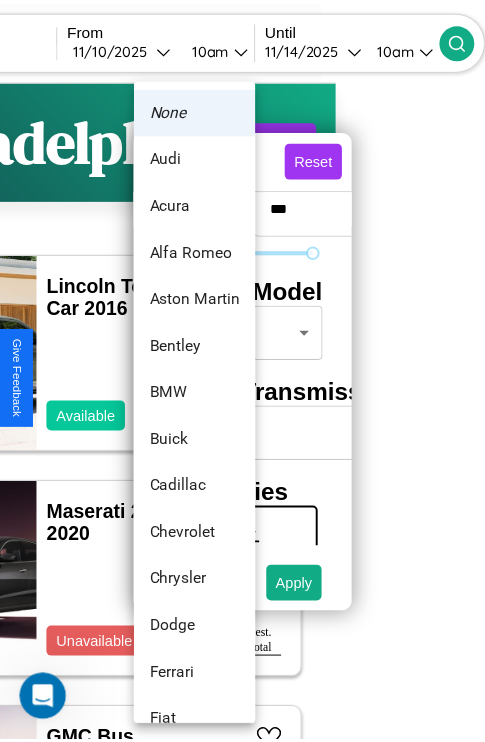 scroll, scrollTop: 134, scrollLeft: 0, axis: vertical 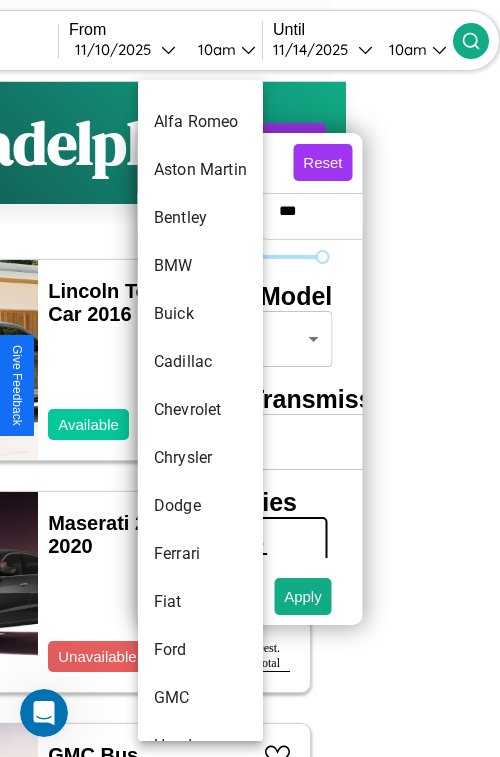 click on "Chevrolet" at bounding box center (200, 410) 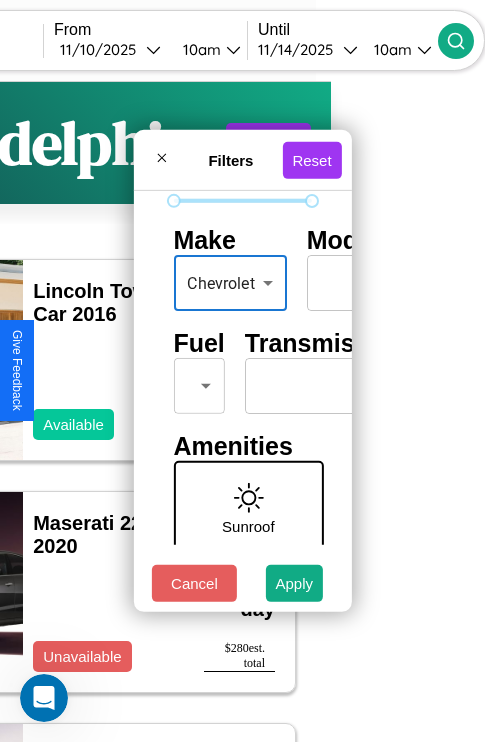 scroll, scrollTop: 162, scrollLeft: 0, axis: vertical 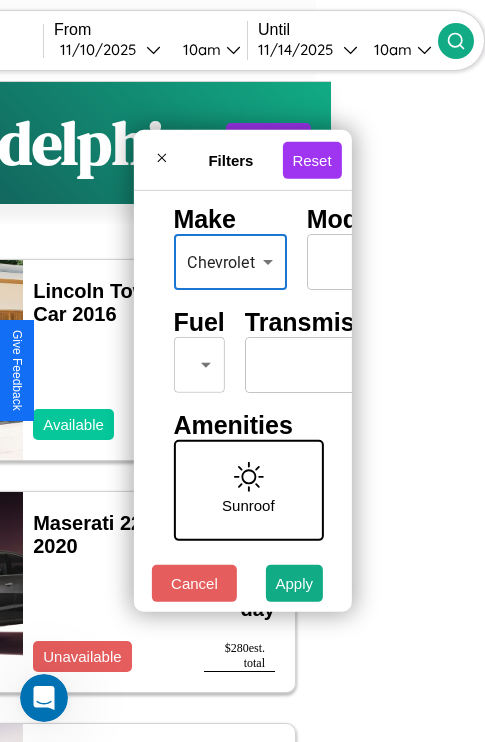 click on "**********" at bounding box center [88, 412] 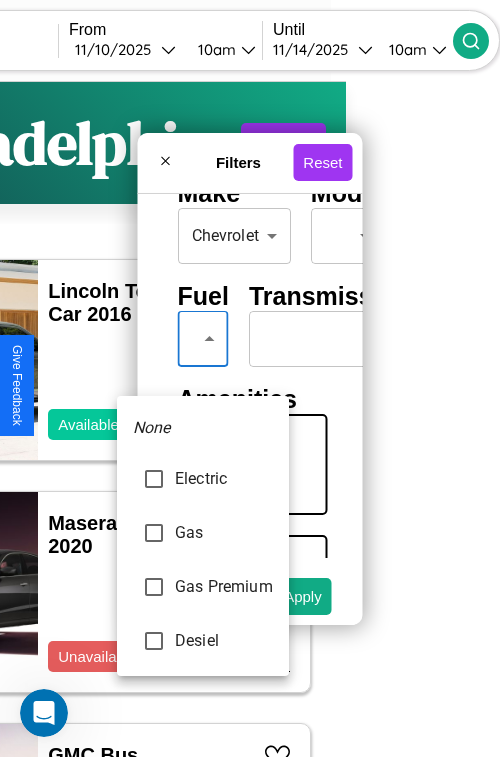 type on "***" 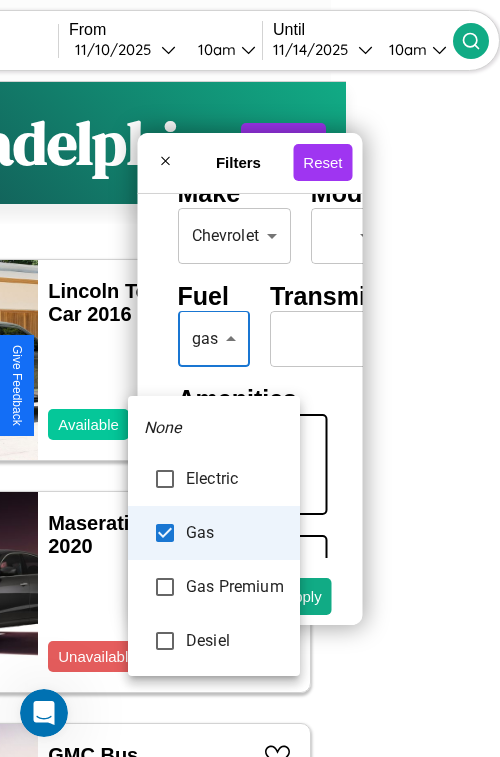 click at bounding box center (250, 378) 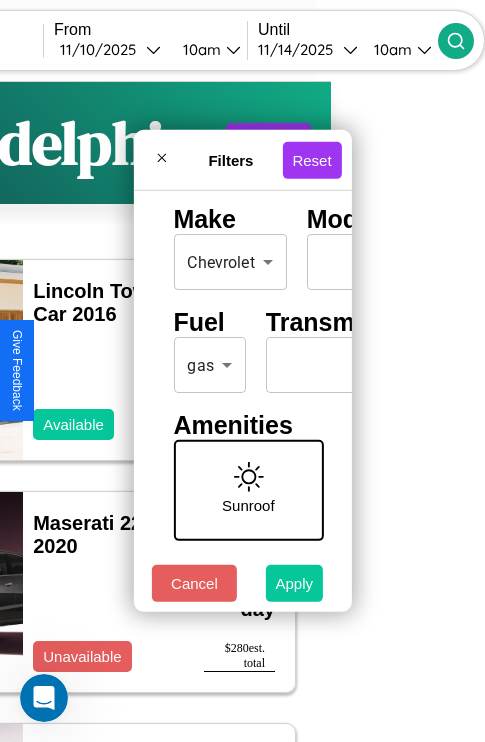 click on "Apply" at bounding box center [295, 583] 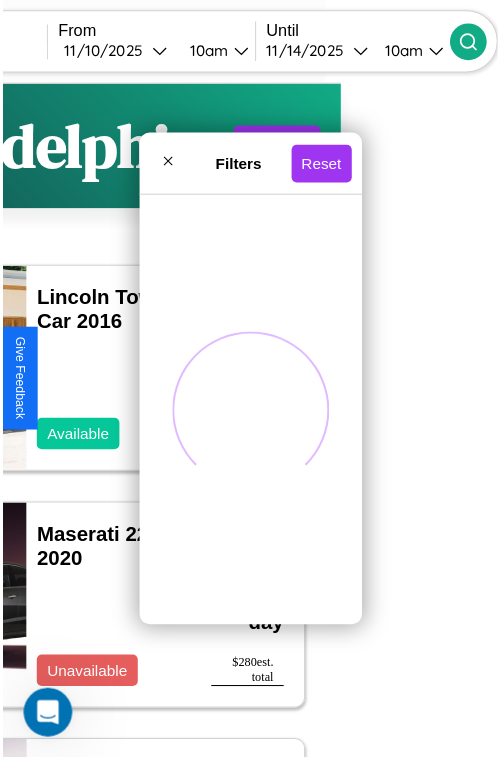 scroll, scrollTop: 0, scrollLeft: 0, axis: both 